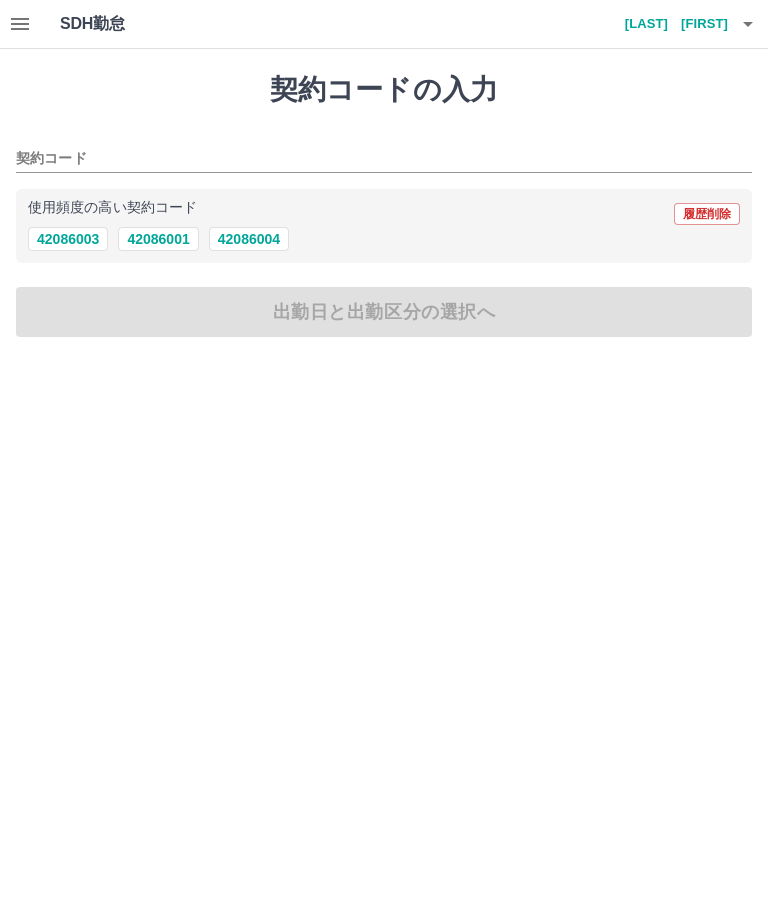 scroll, scrollTop: 0, scrollLeft: 0, axis: both 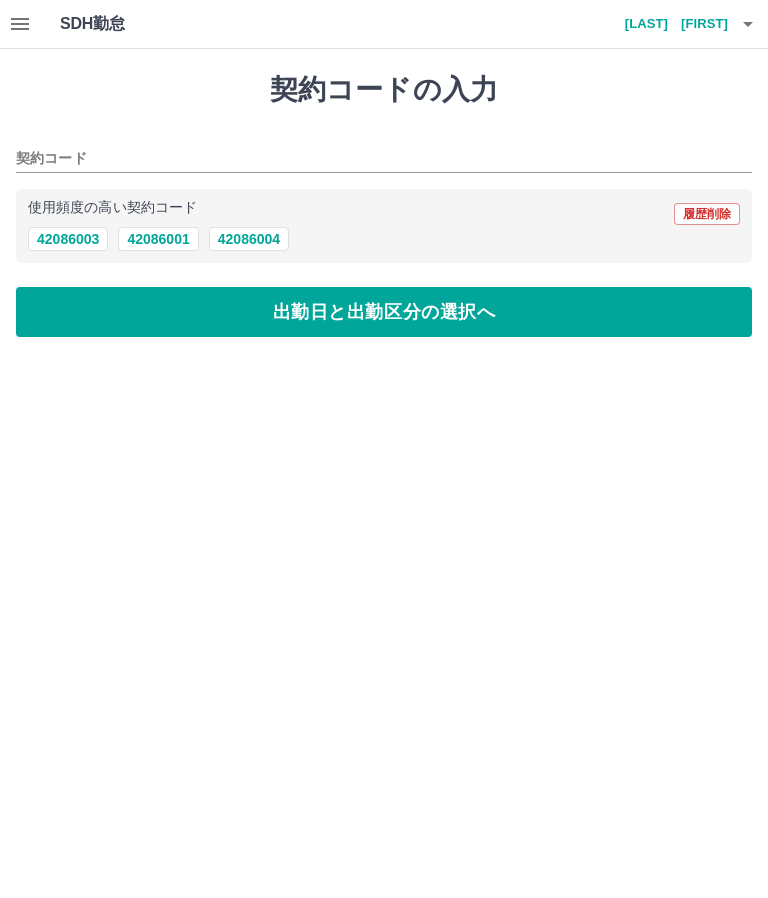 type on "********" 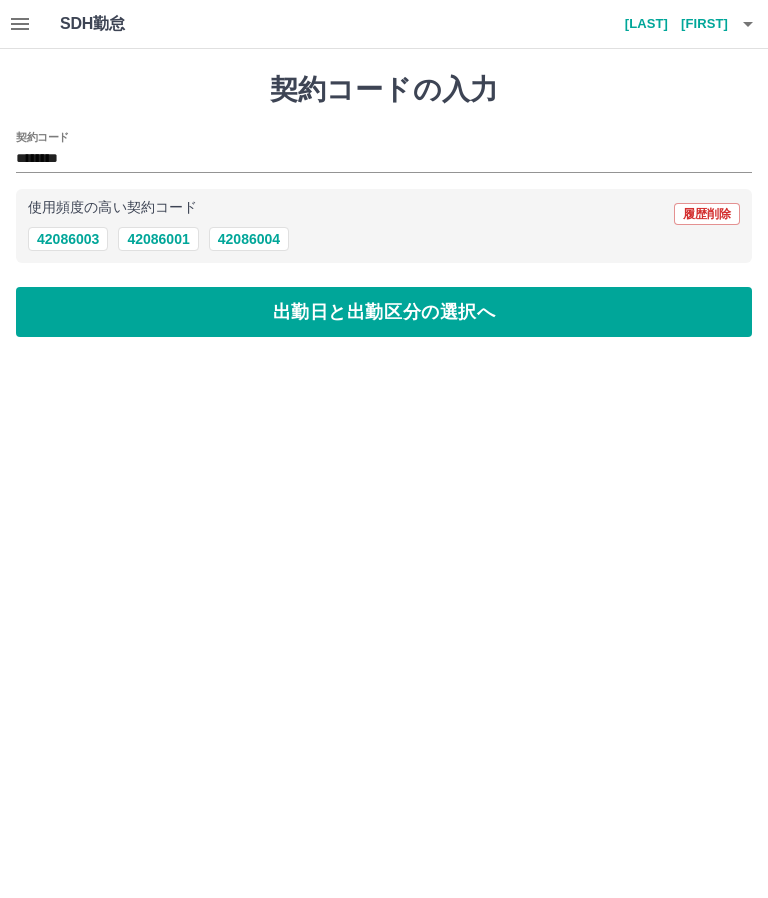 click on "出勤日と出勤区分の選択へ" at bounding box center (384, 312) 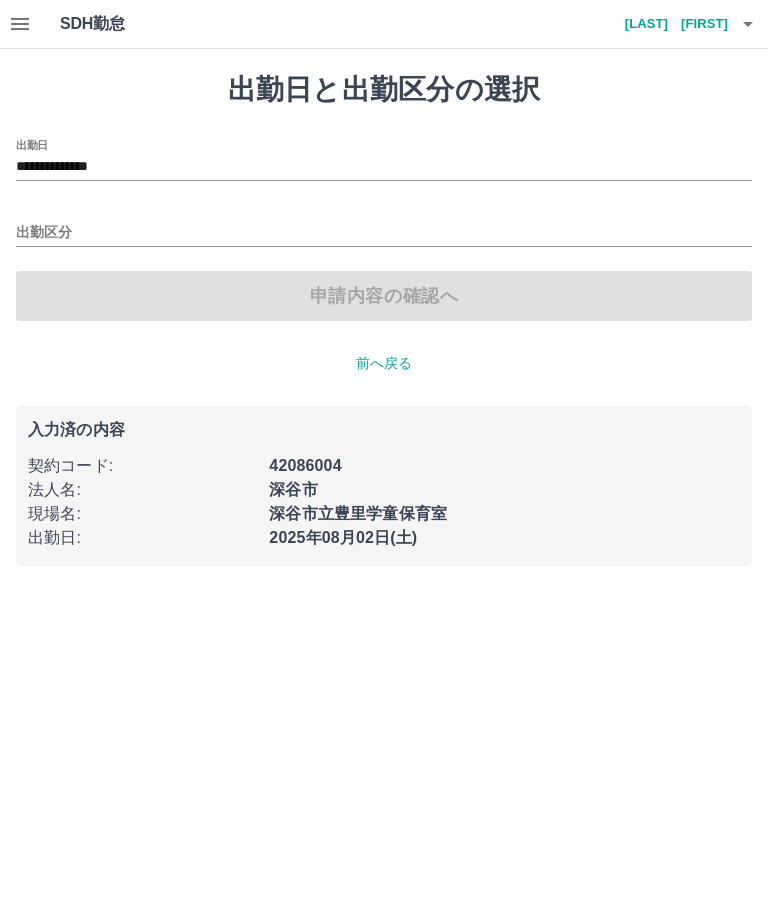 click on "出勤区分" at bounding box center (384, 233) 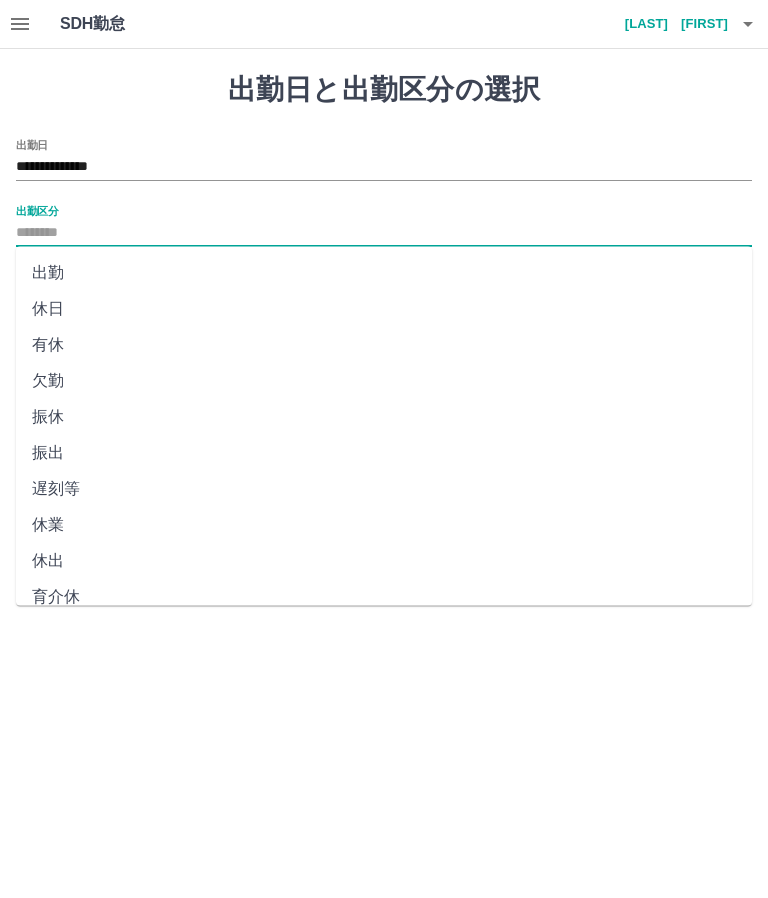 click on "出勤" at bounding box center (384, 273) 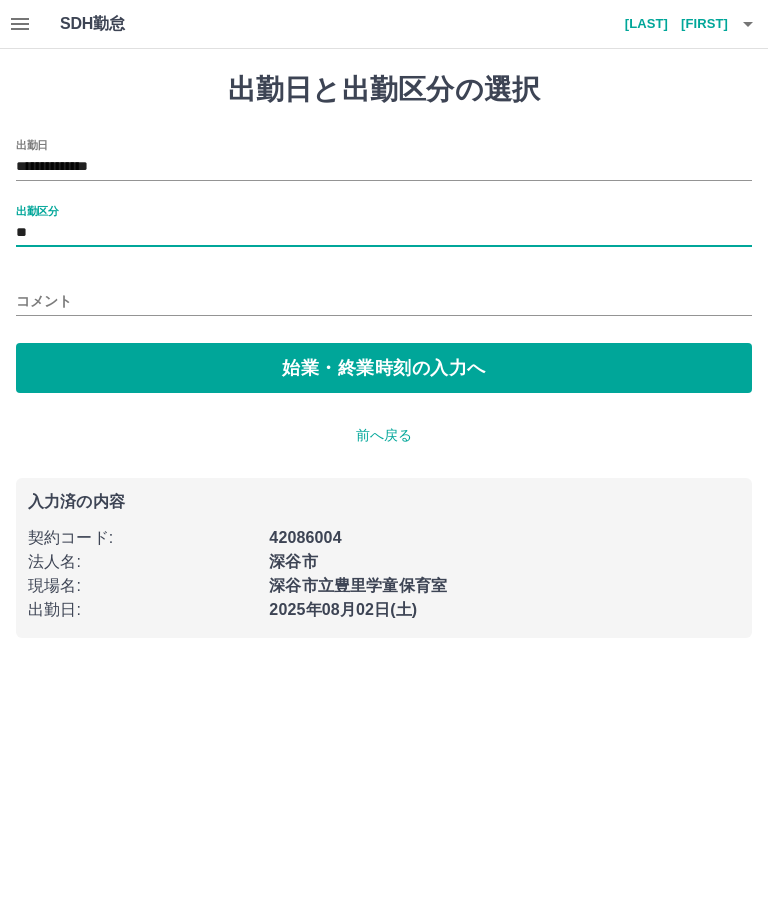 click on "始業・終業時刻の入力へ" at bounding box center (384, 368) 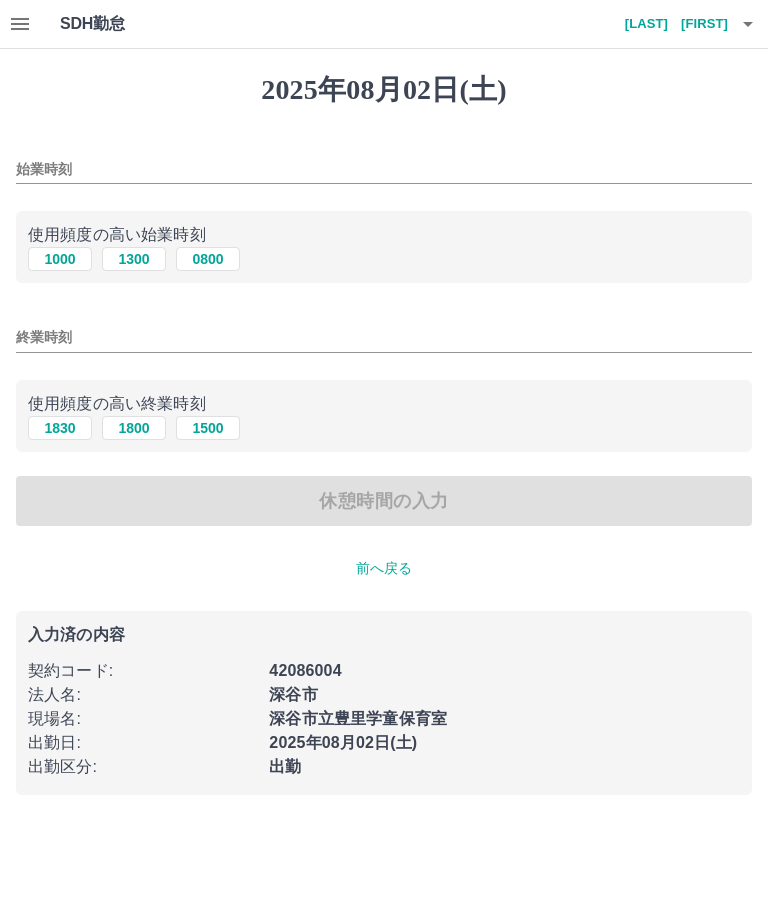 click on "0800" at bounding box center (208, 259) 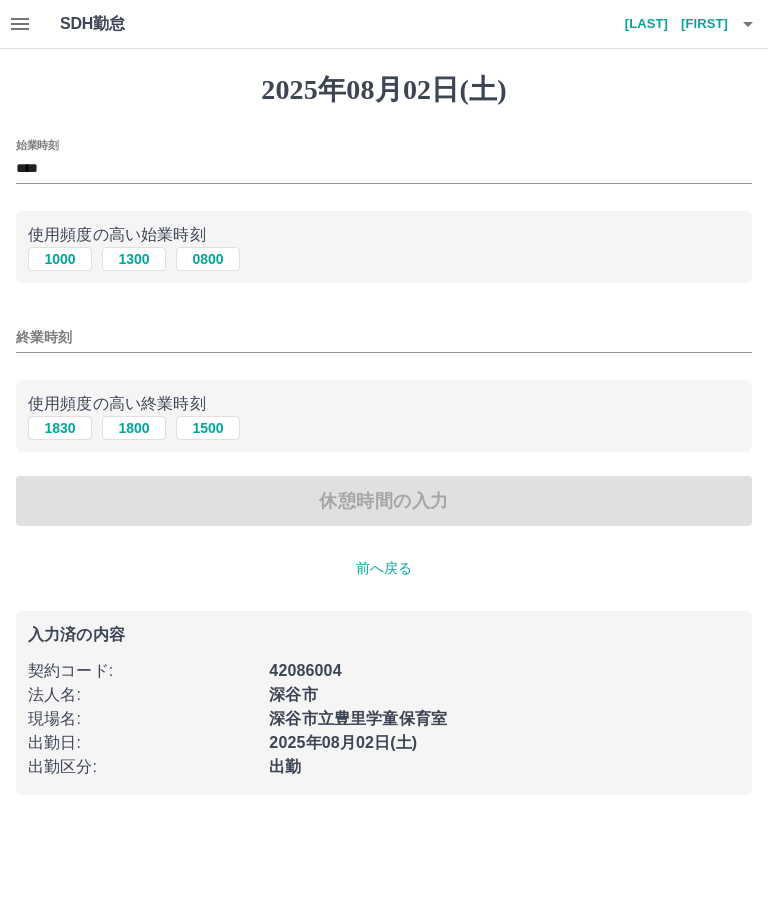 click on "終業時刻" at bounding box center (384, 337) 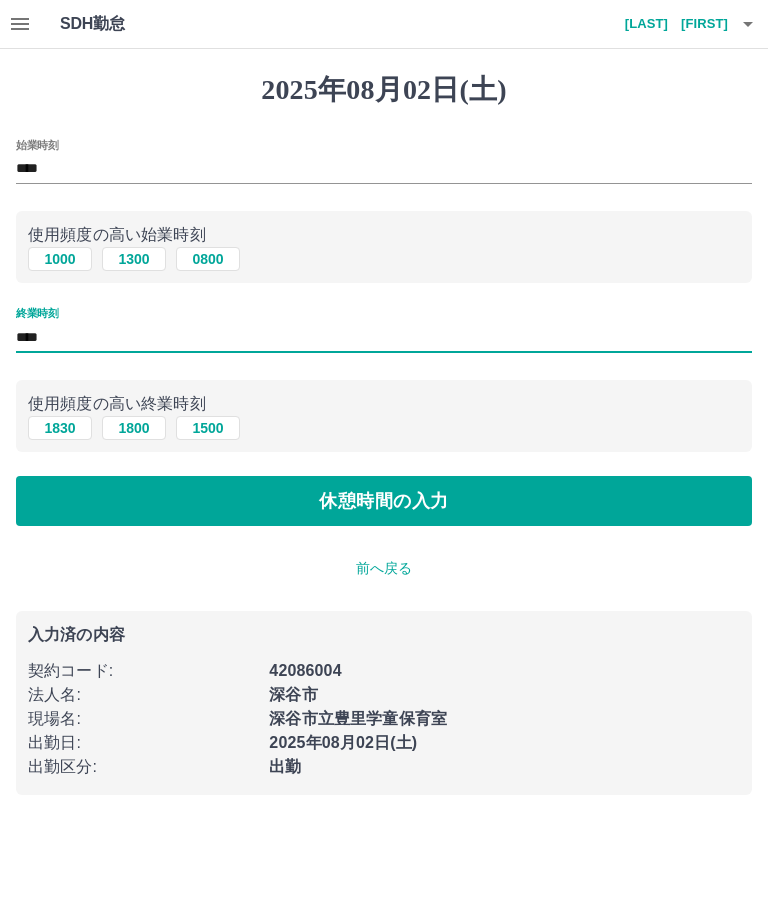 type on "****" 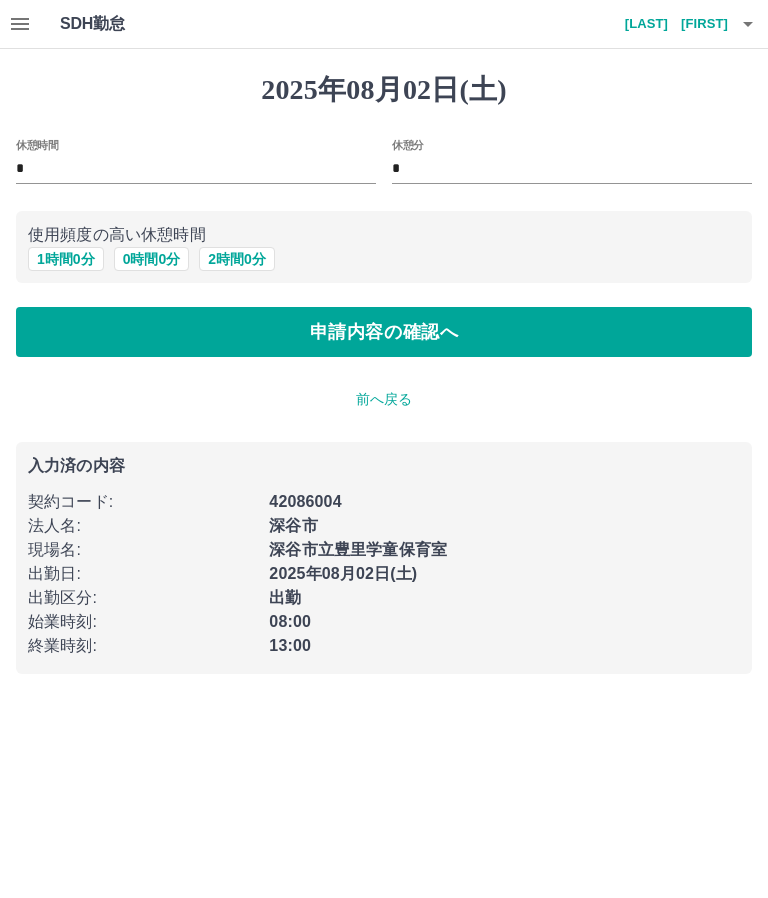 click on "申請内容の確認へ" at bounding box center (384, 332) 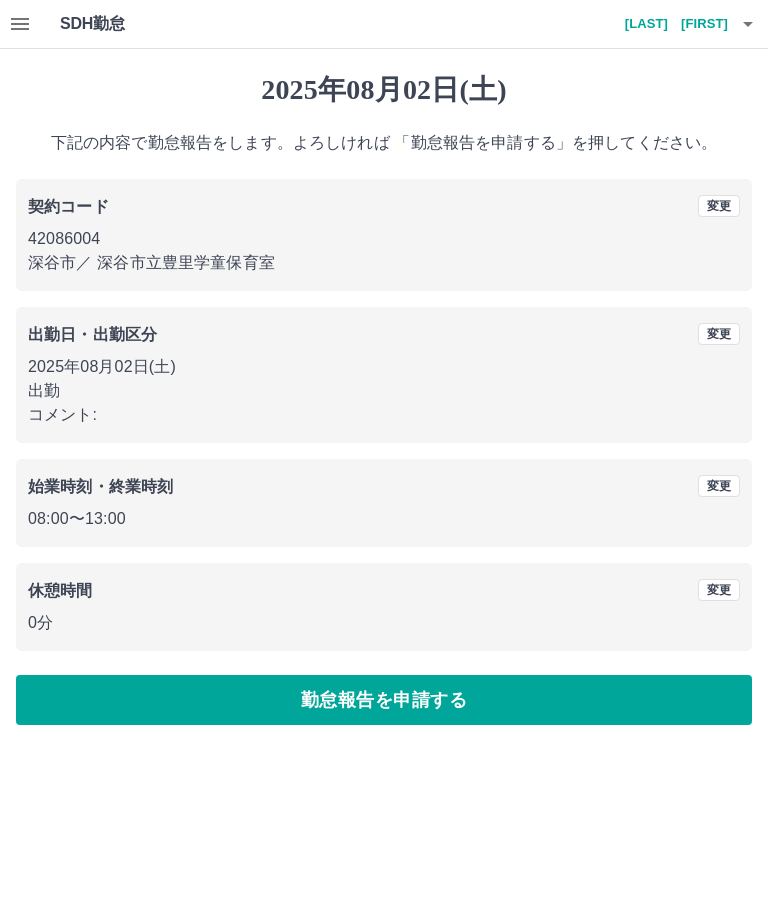 click on "勤怠報告を申請する" at bounding box center [384, 700] 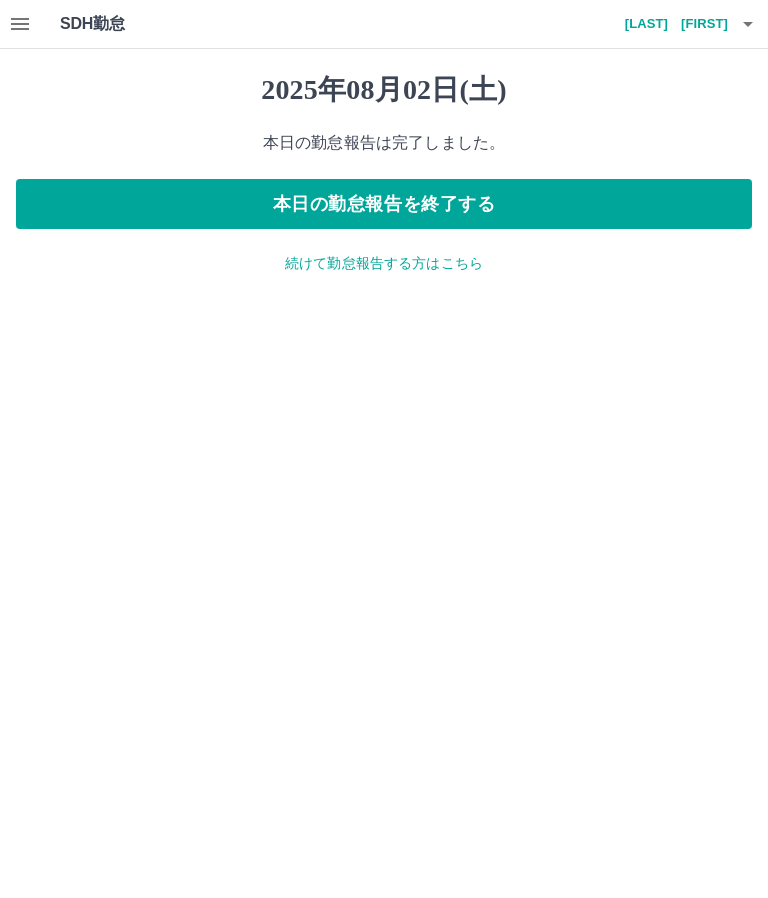 click on "本日の勤怠報告を終了する" at bounding box center [384, 204] 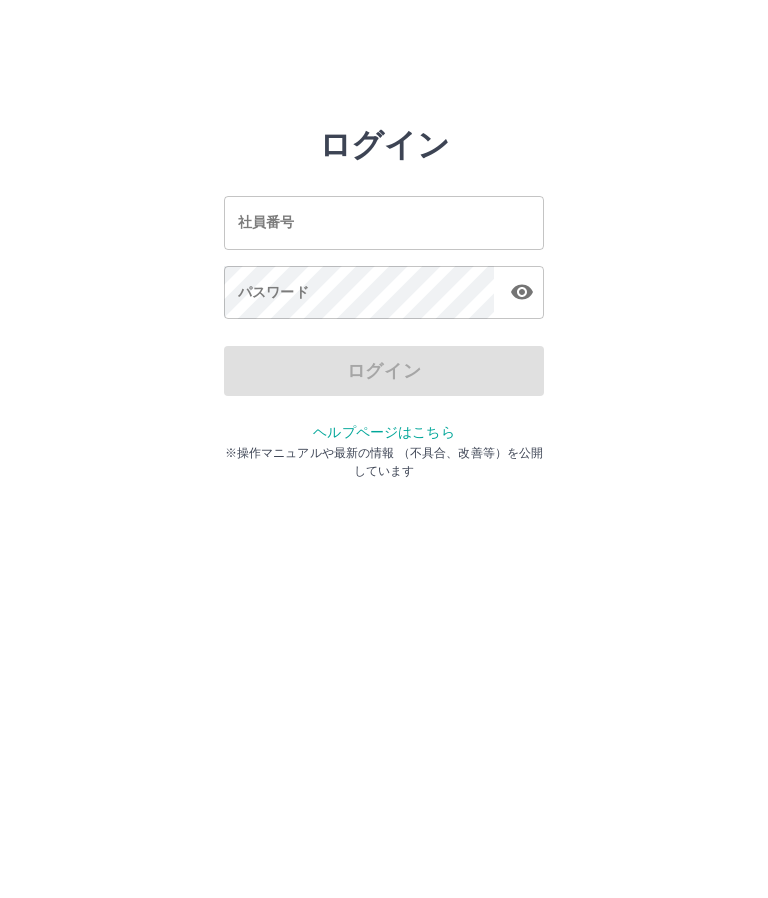scroll, scrollTop: 0, scrollLeft: 0, axis: both 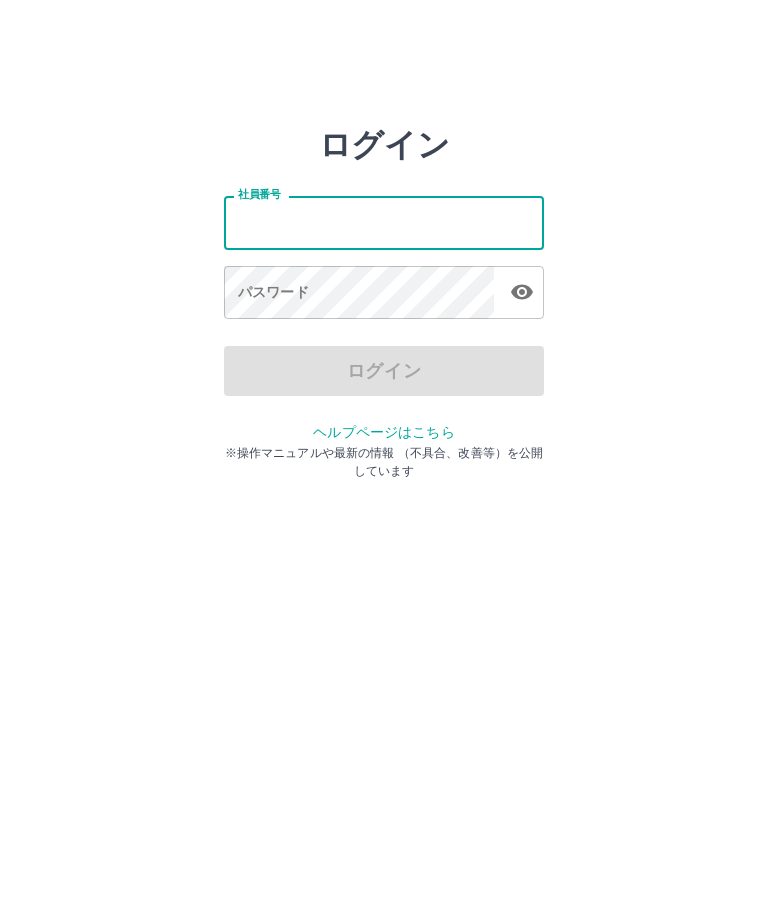 click on "社員番号" at bounding box center [384, 222] 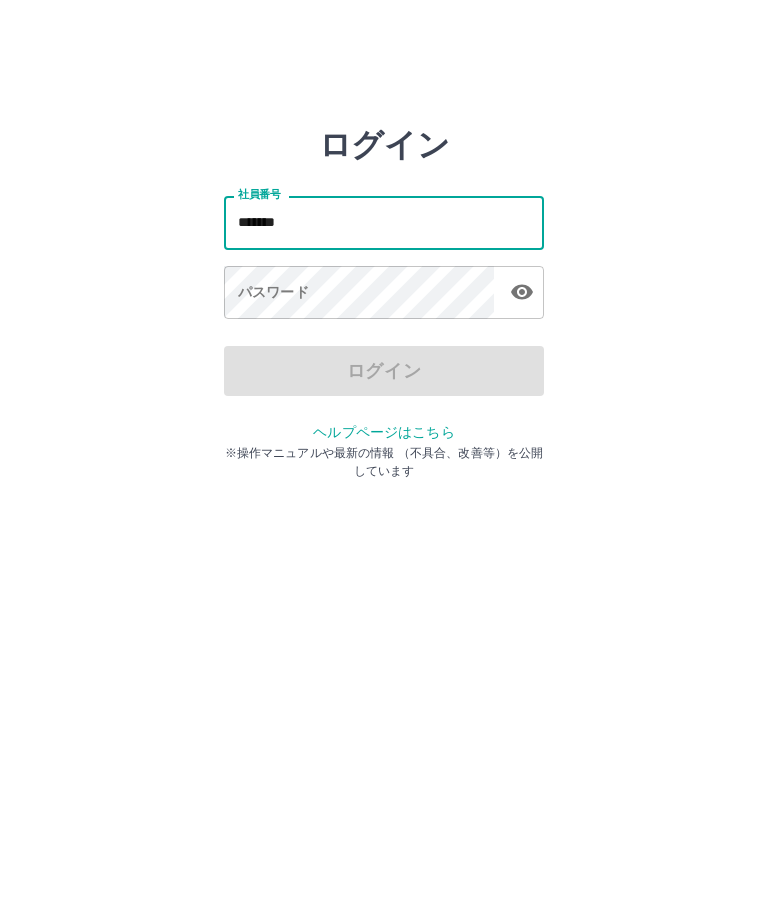 type on "*******" 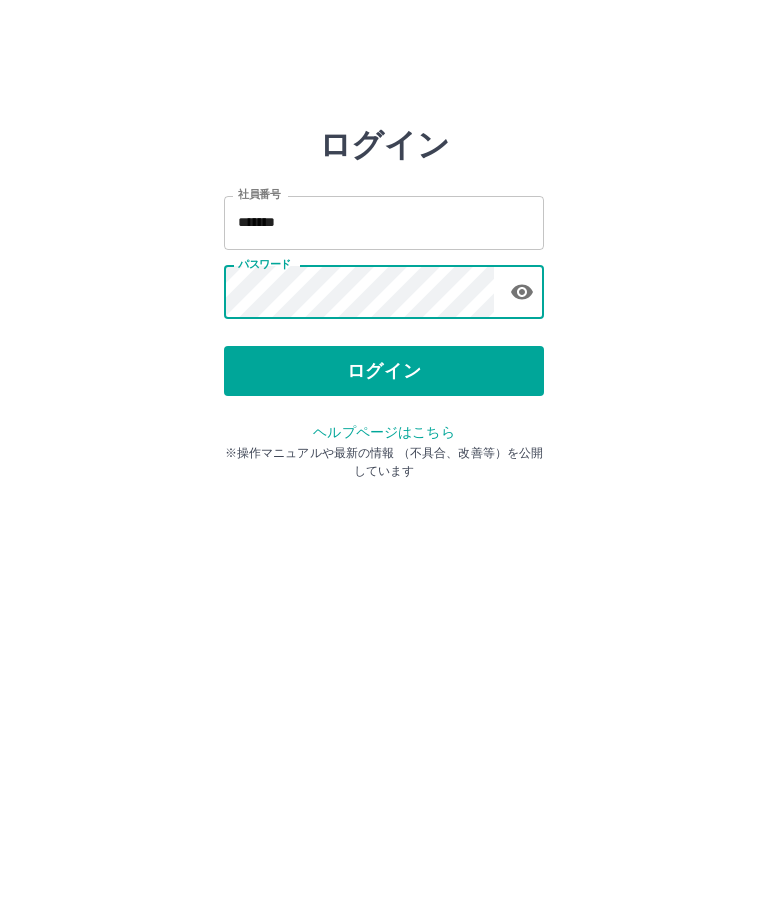click on "ログイン" at bounding box center [384, 371] 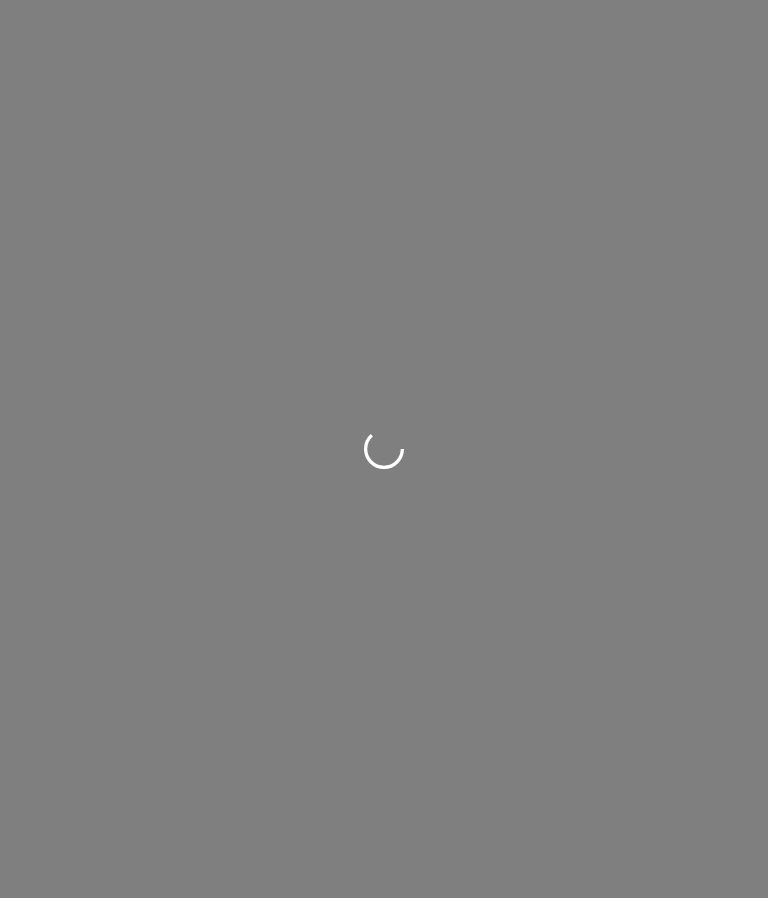 scroll, scrollTop: 0, scrollLeft: 0, axis: both 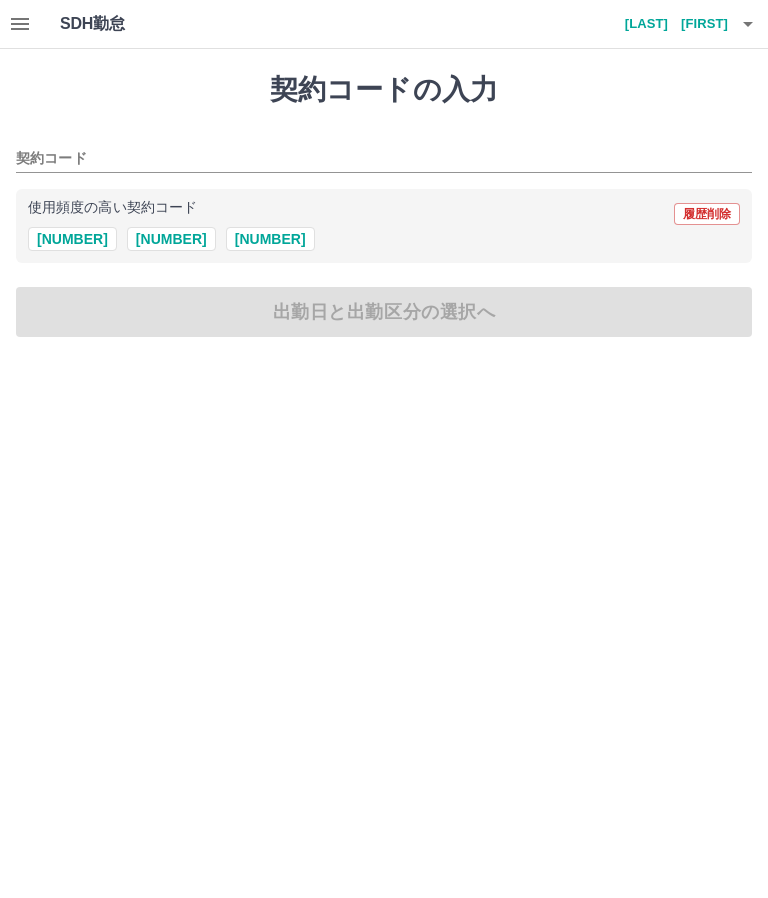 click on "[NUMBER]" at bounding box center [270, 239] 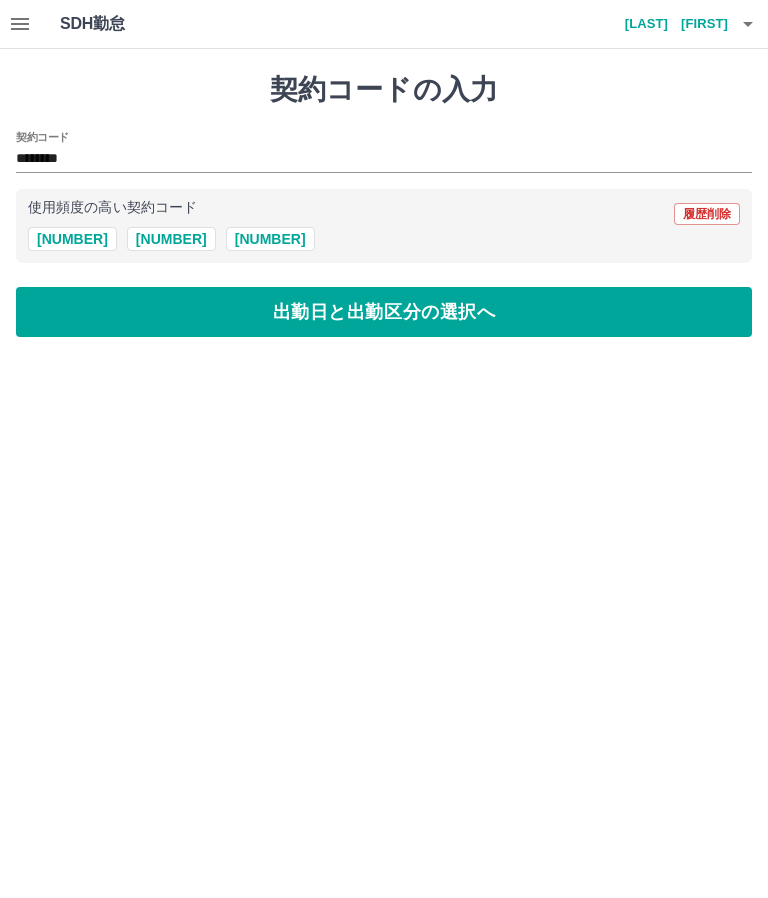 click on "出勤日と出勤区分の選択へ" at bounding box center [384, 312] 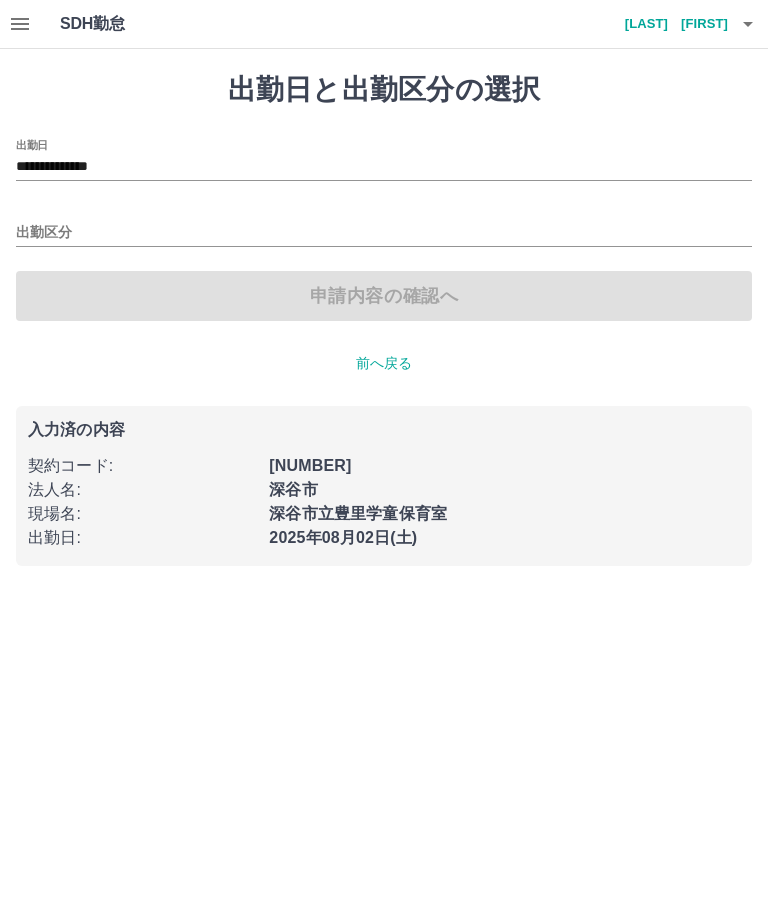 click on "**********" at bounding box center [384, 167] 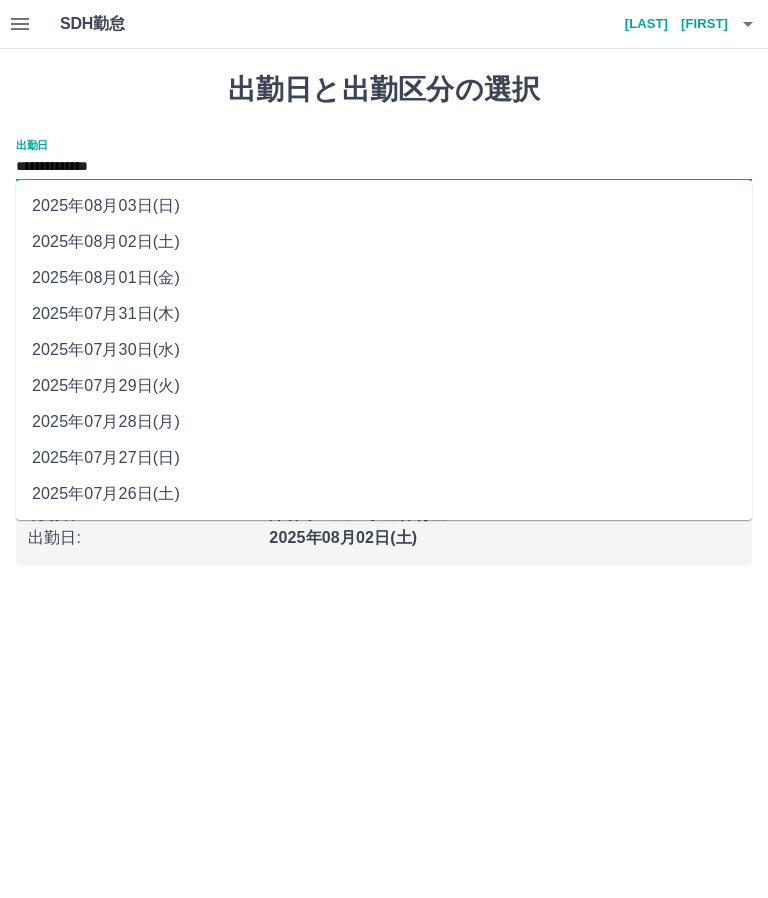 click on "2025年08月01日(金)" at bounding box center (384, 278) 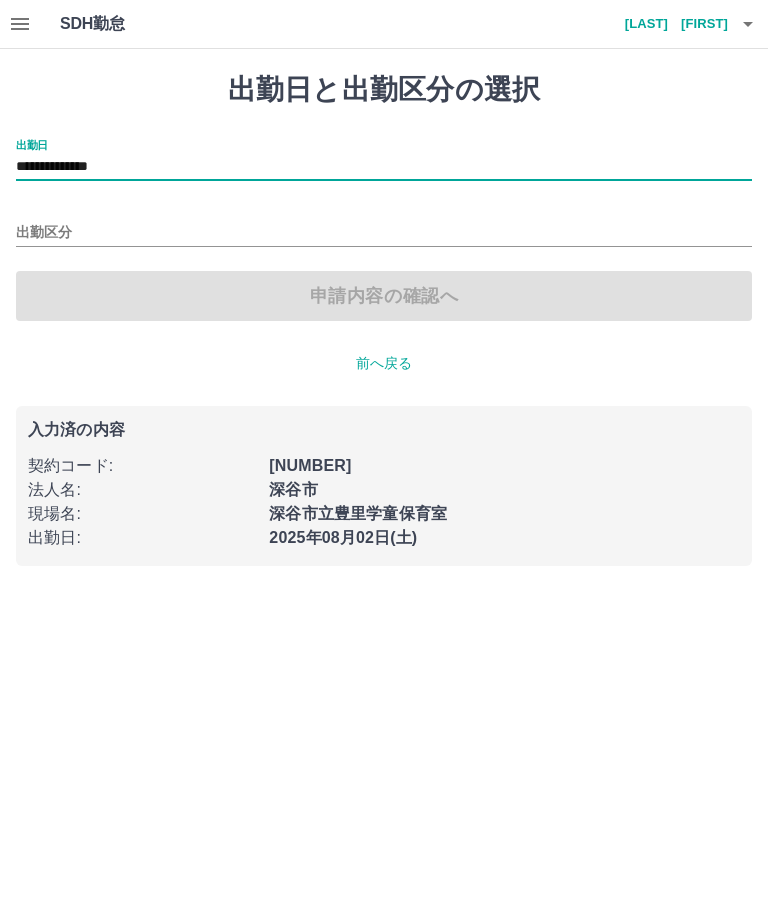 click on "出勤区分" at bounding box center (384, 233) 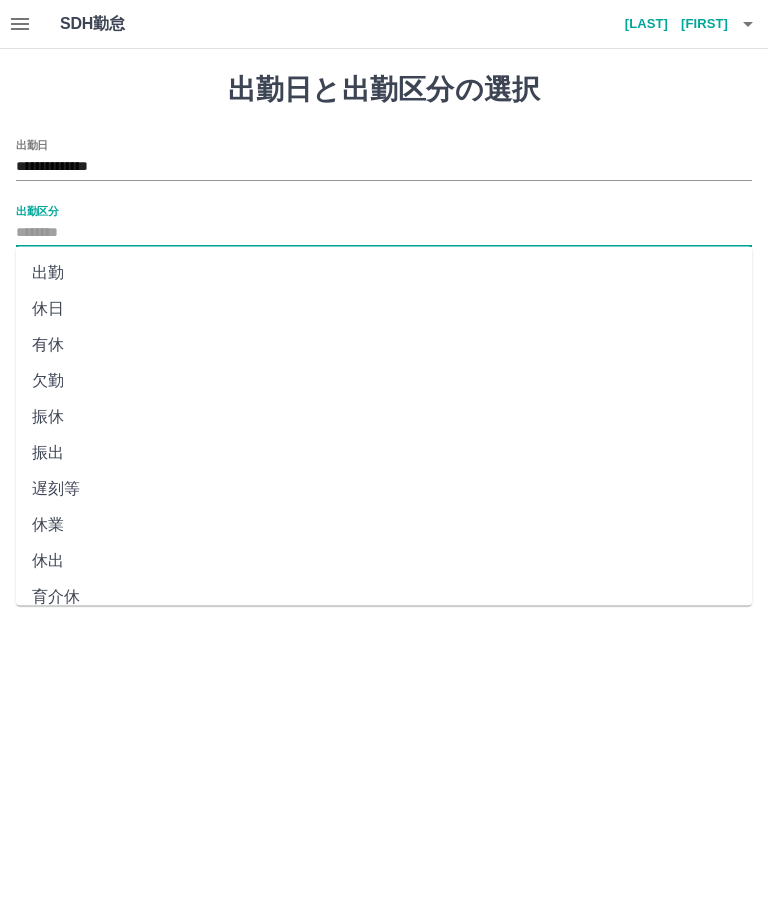 click on "休日" at bounding box center (384, 309) 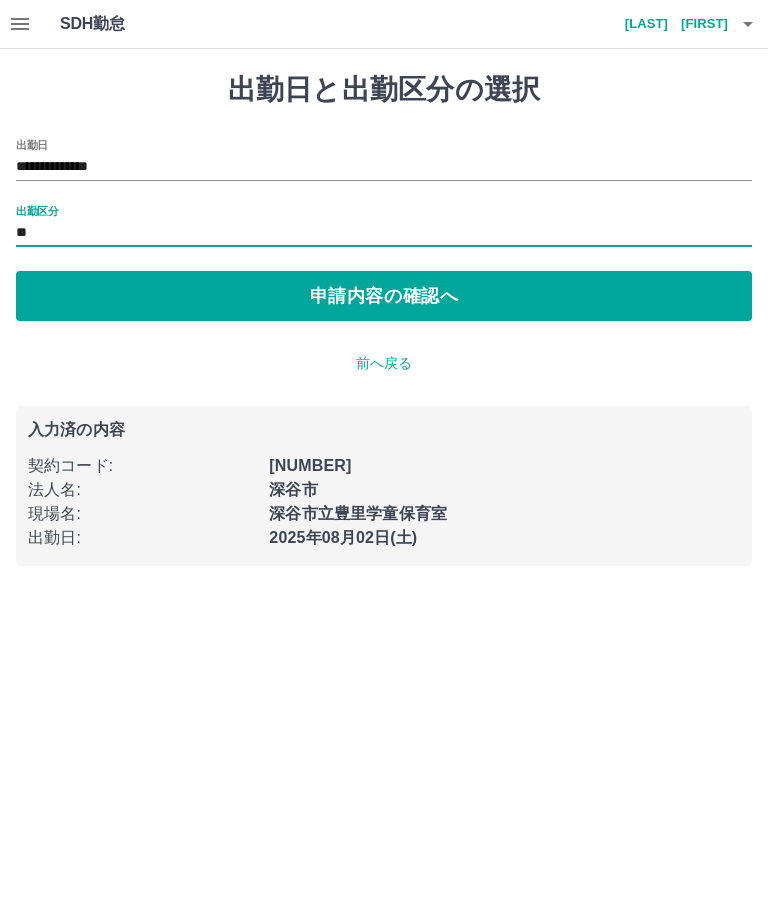 click on "申請内容の確認へ" at bounding box center (384, 296) 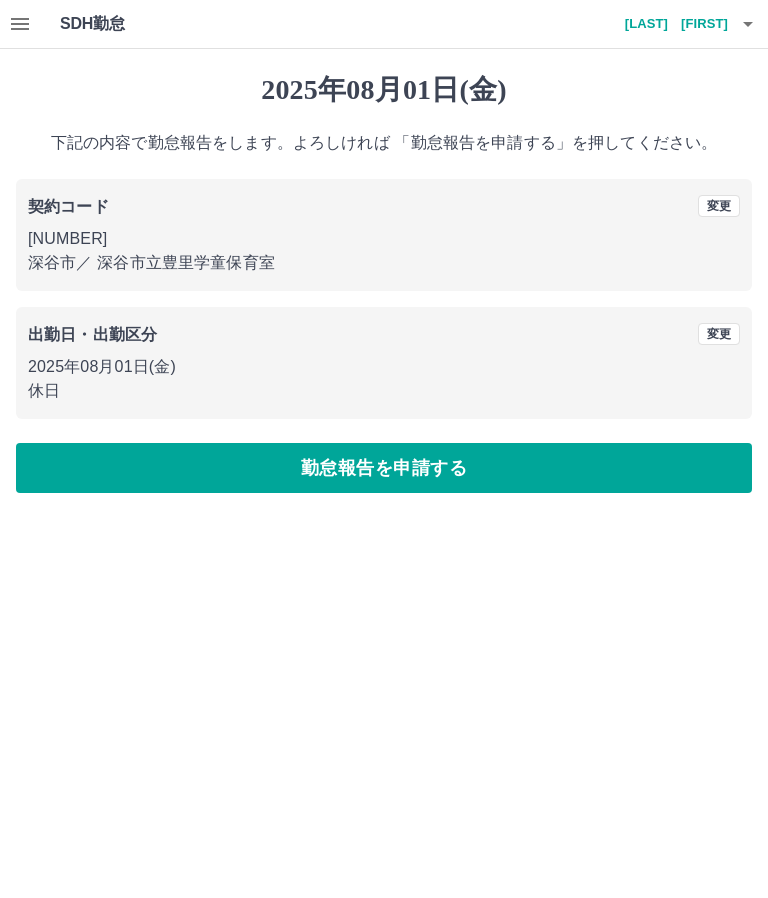 click on "勤怠報告を申請する" at bounding box center [384, 468] 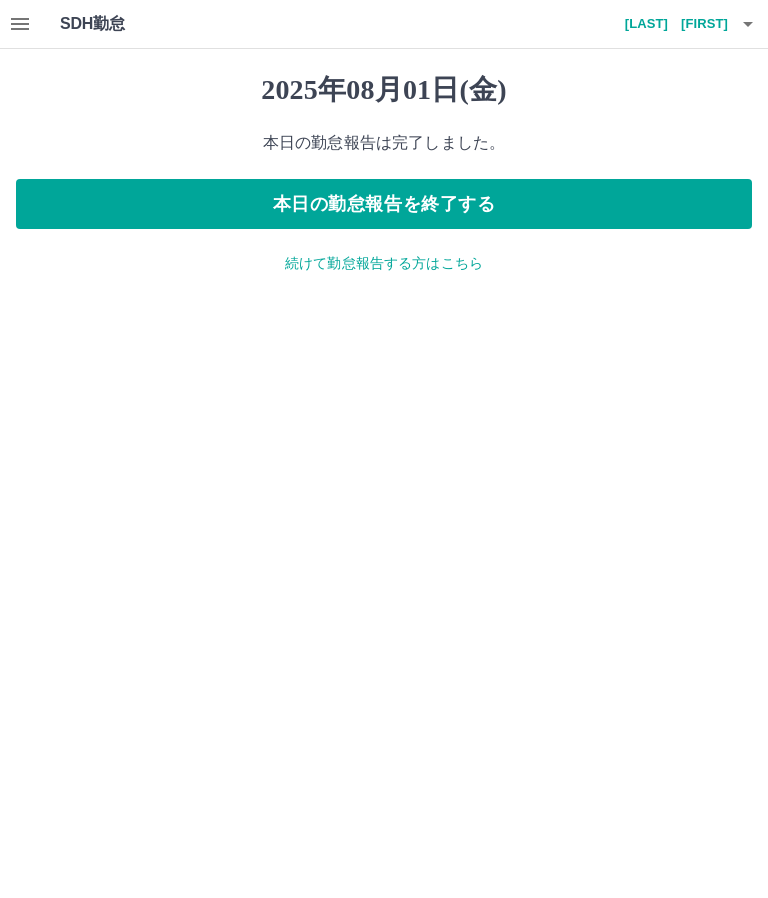 click on "続けて勤怠報告する方はこちら" at bounding box center (384, 263) 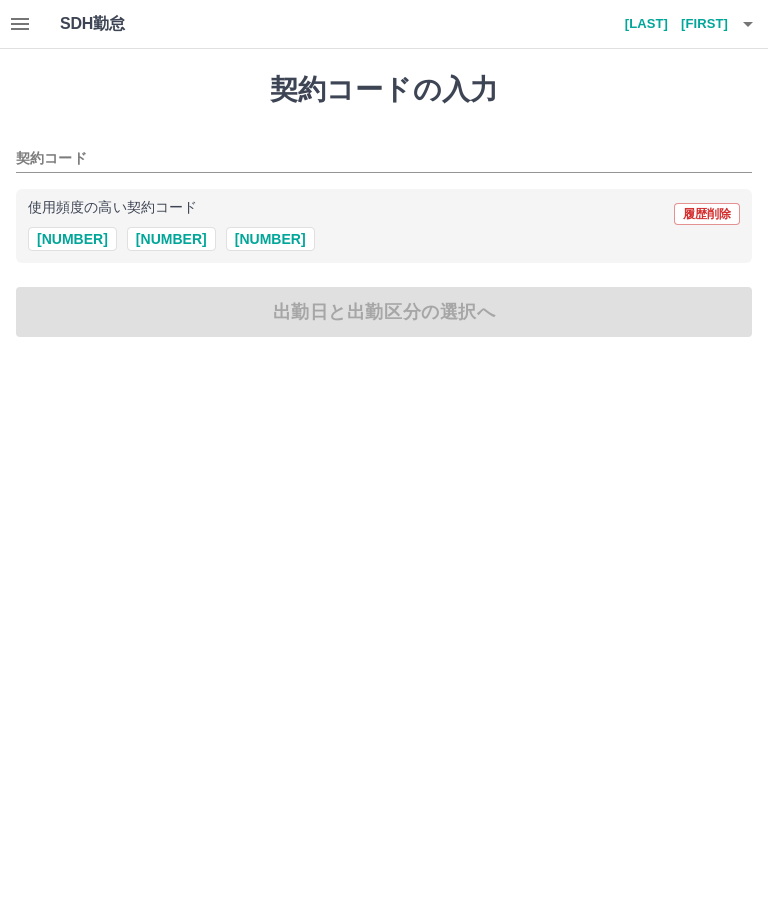 click on "42086004" at bounding box center (270, 239) 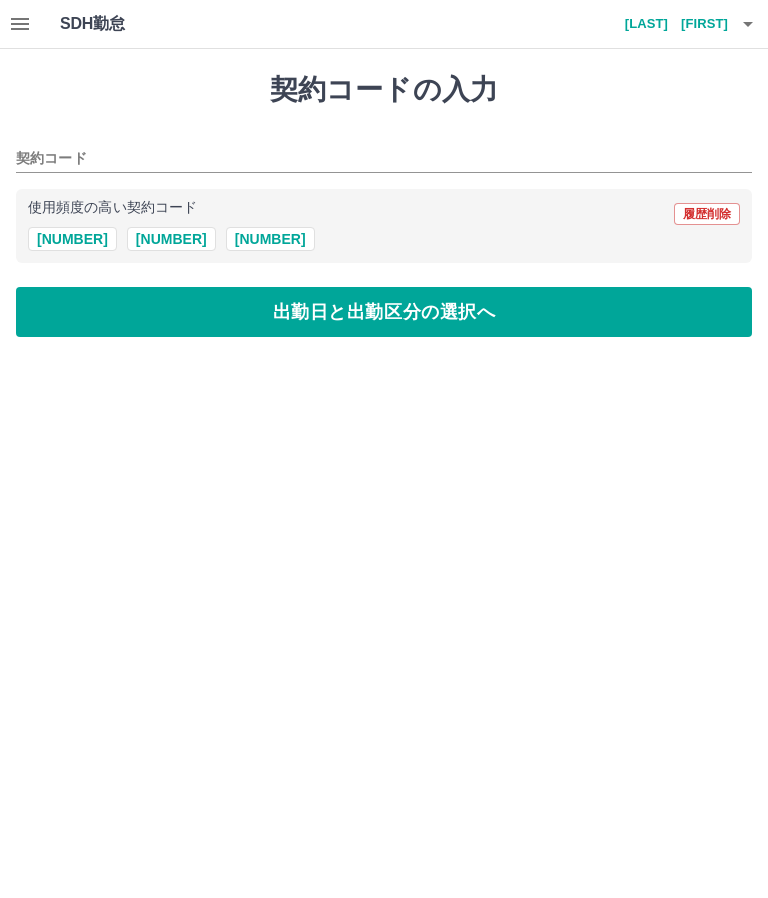 type on "********" 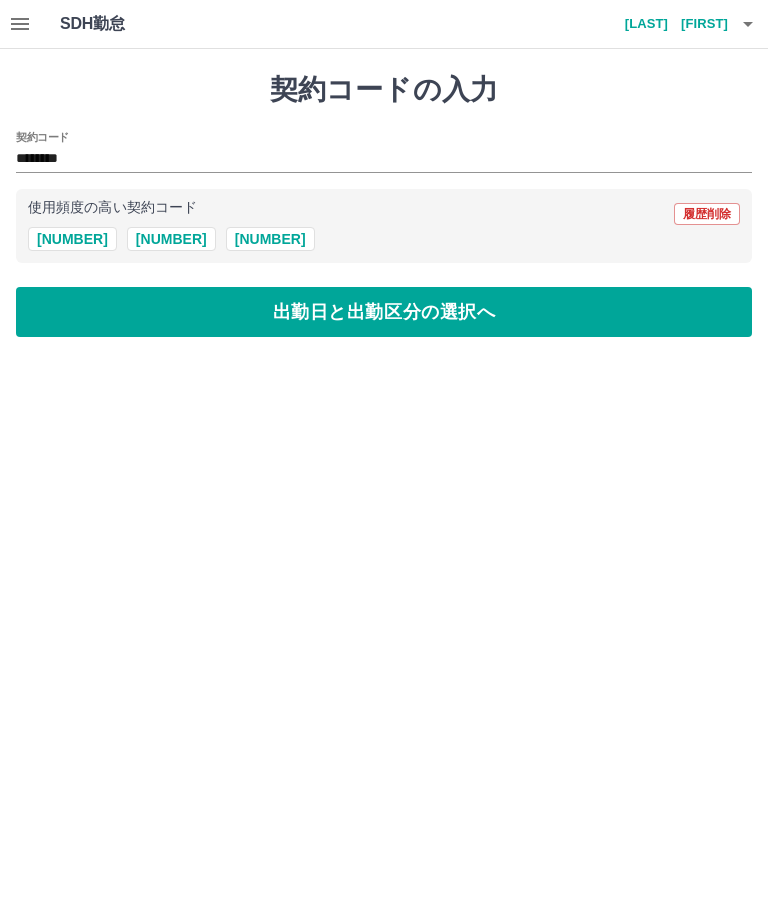 click on "出勤日と出勤区分の選択へ" at bounding box center [384, 312] 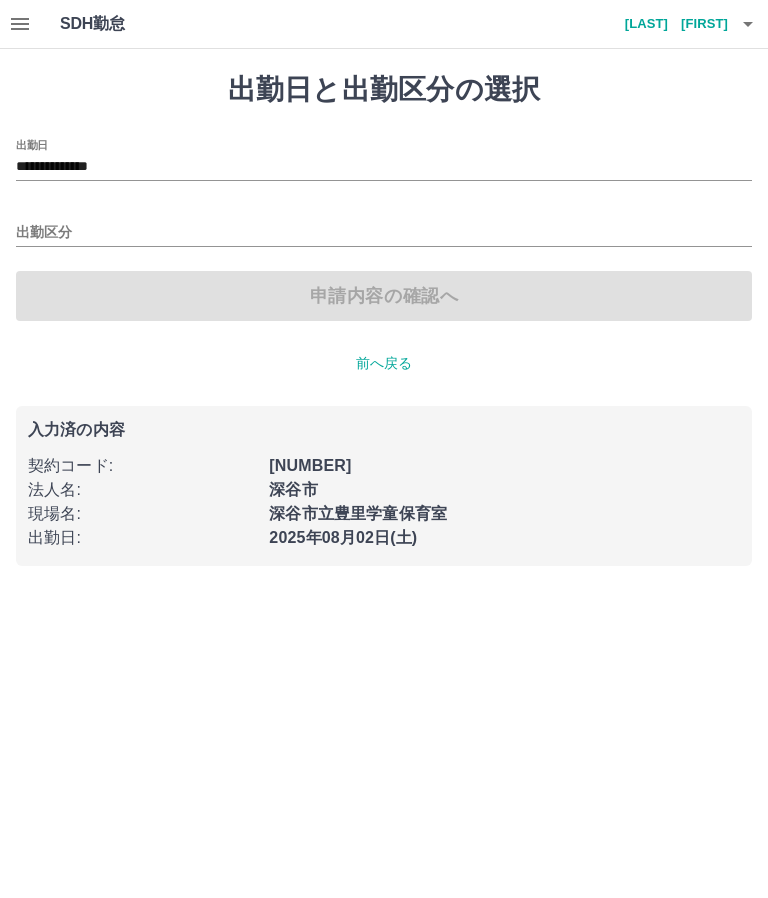 click on "出勤区分" at bounding box center (384, 233) 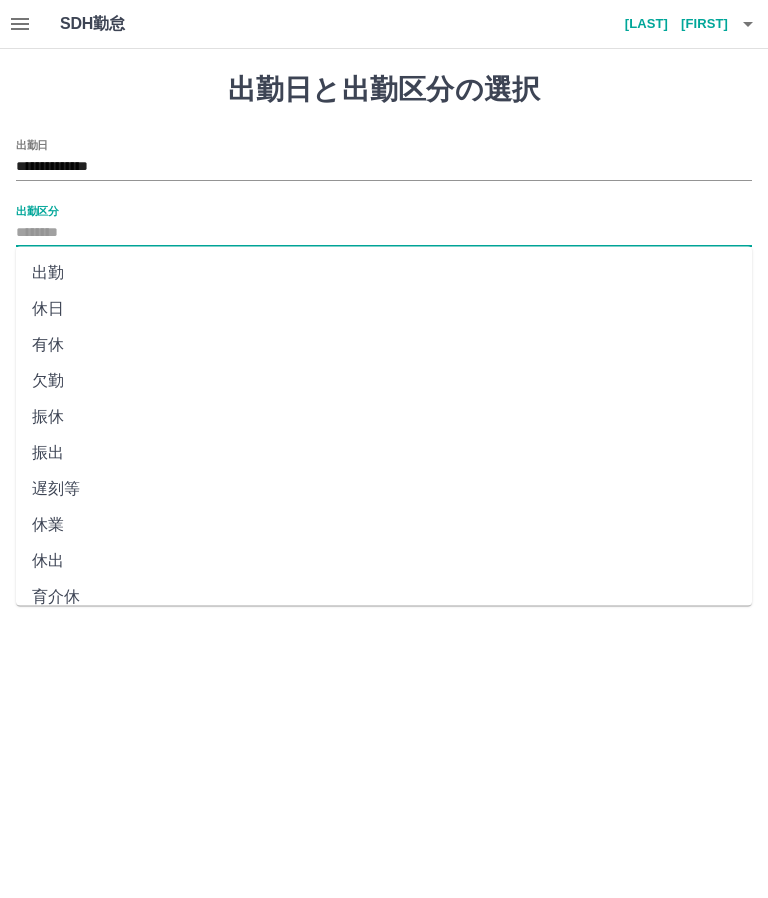 click on "出勤" at bounding box center [384, 273] 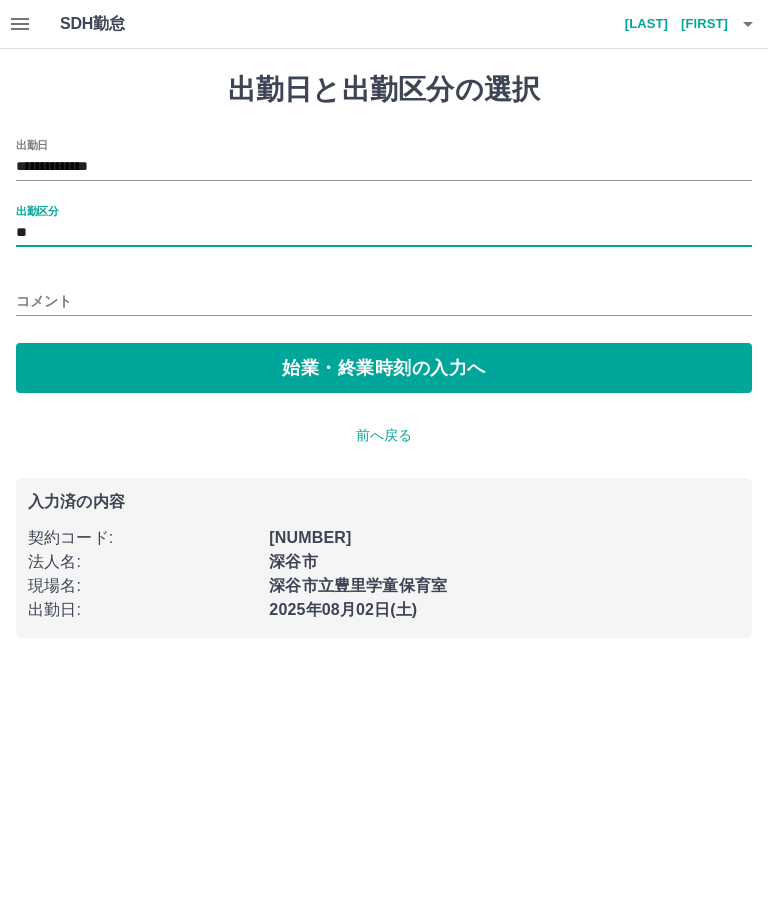 click on "始業・終業時刻の入力へ" at bounding box center [384, 368] 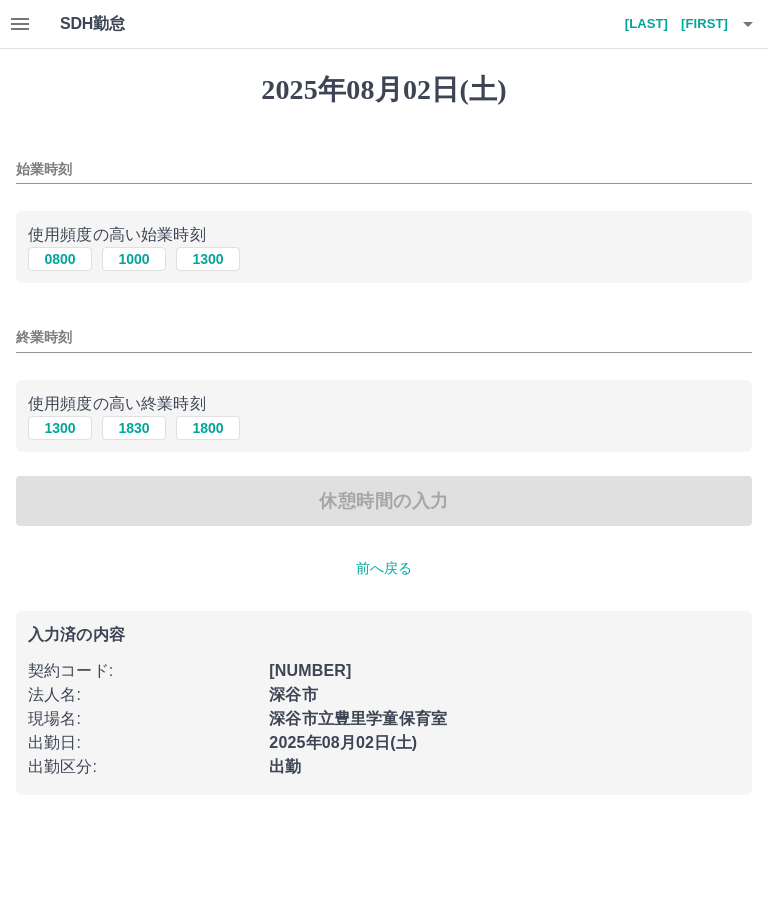 click on "0800" at bounding box center [60, 259] 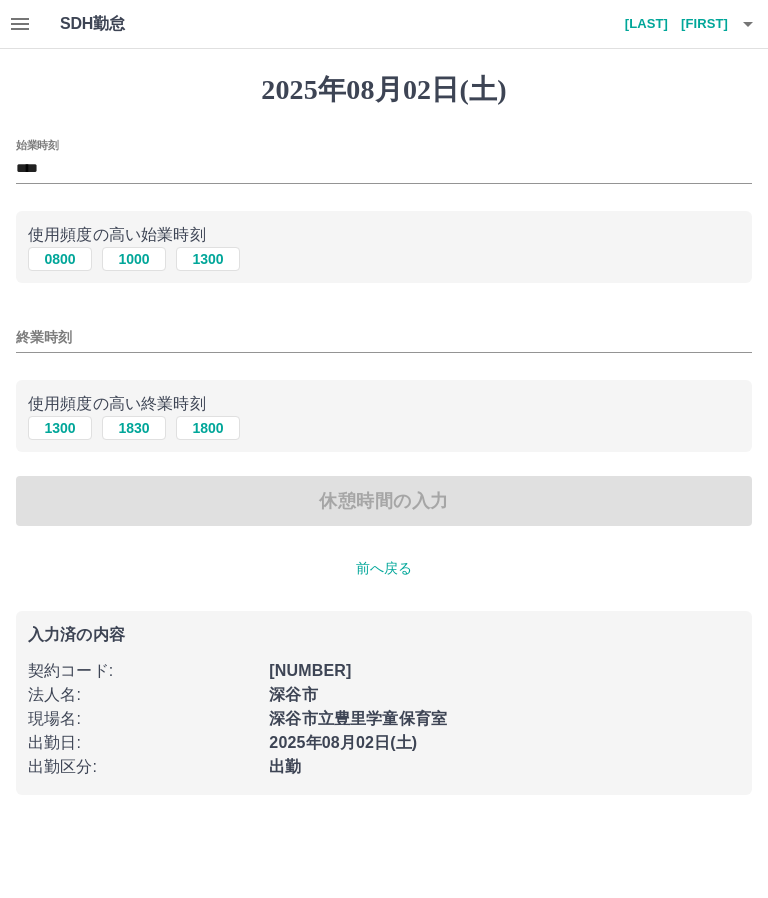 click on "1300" at bounding box center (60, 428) 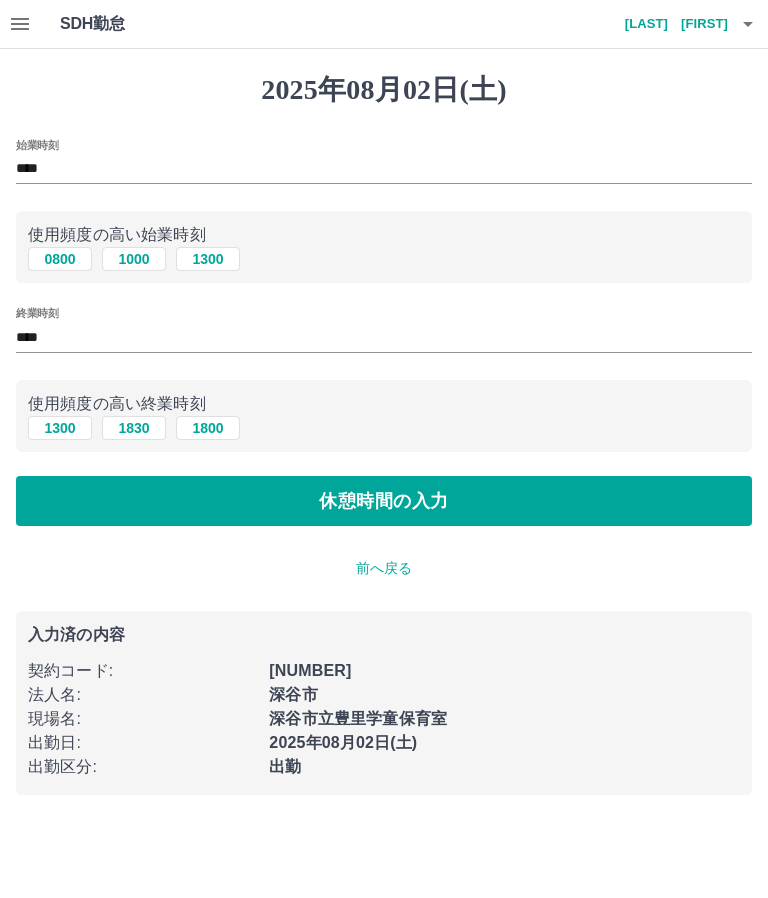 click on "休憩時間の入力" at bounding box center (384, 501) 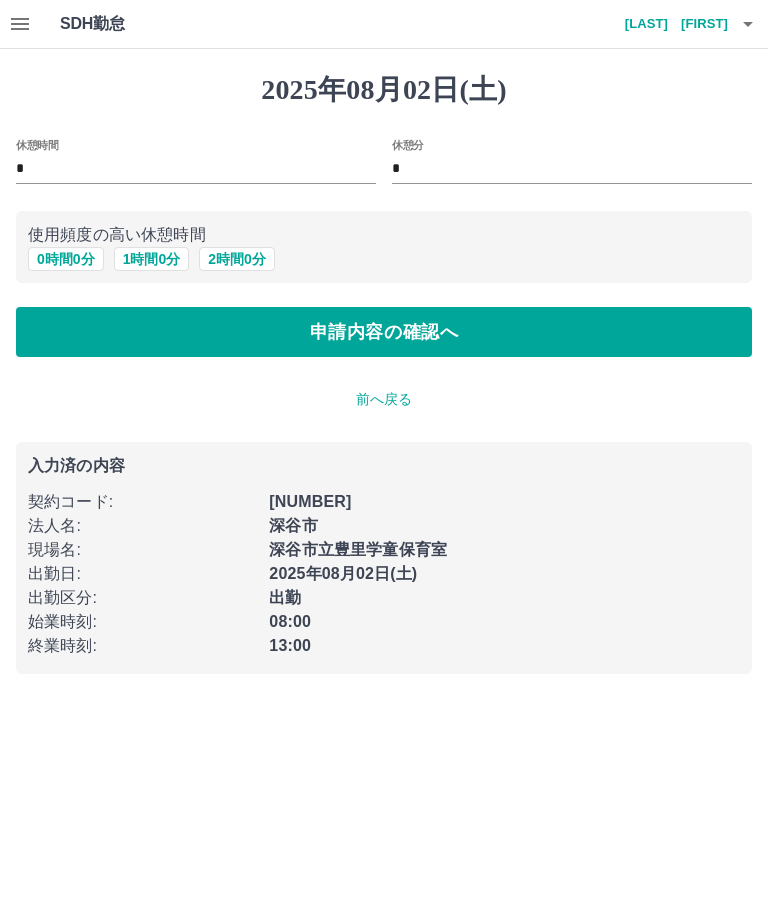 click on "0 時間 0 分" at bounding box center (66, 259) 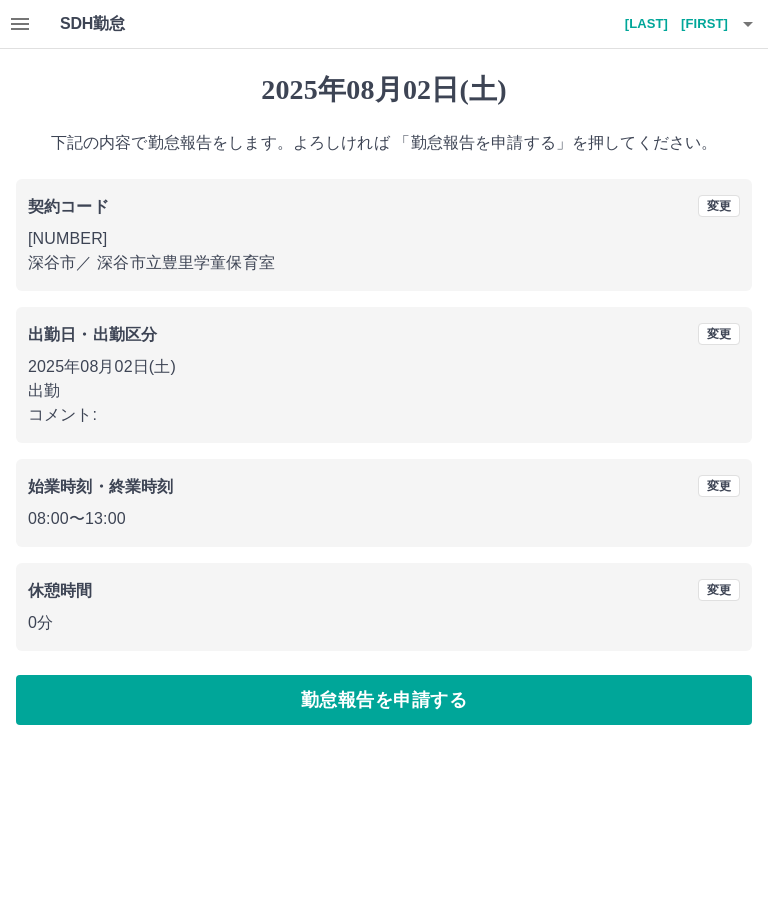 click on "勤怠報告を申請する" at bounding box center (384, 700) 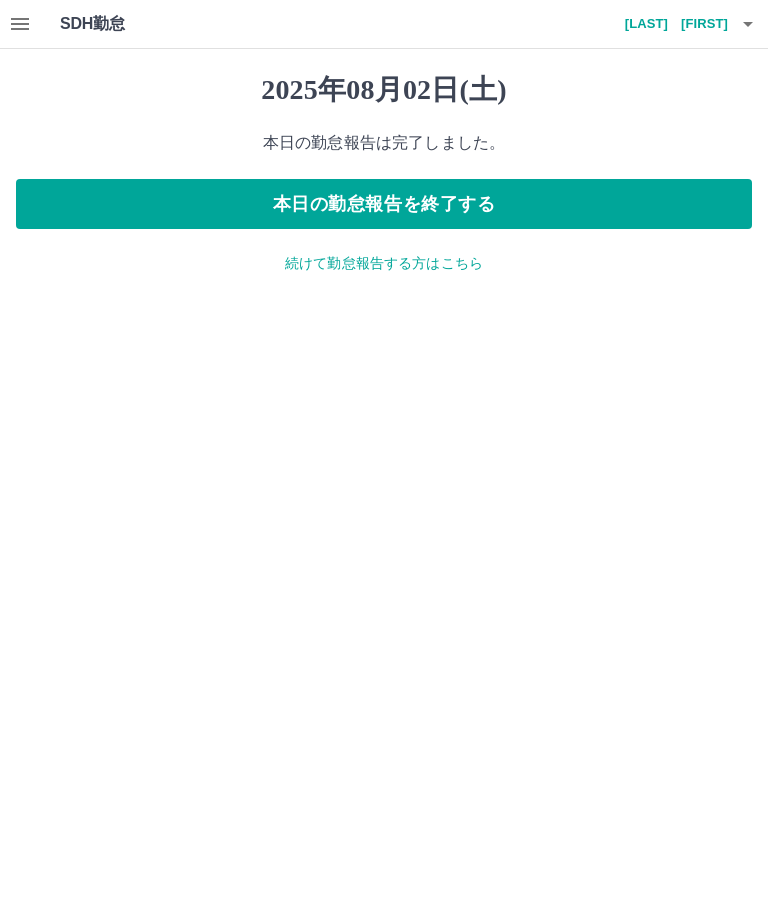 click on "本日の勤怠報告を終了する" at bounding box center (384, 204) 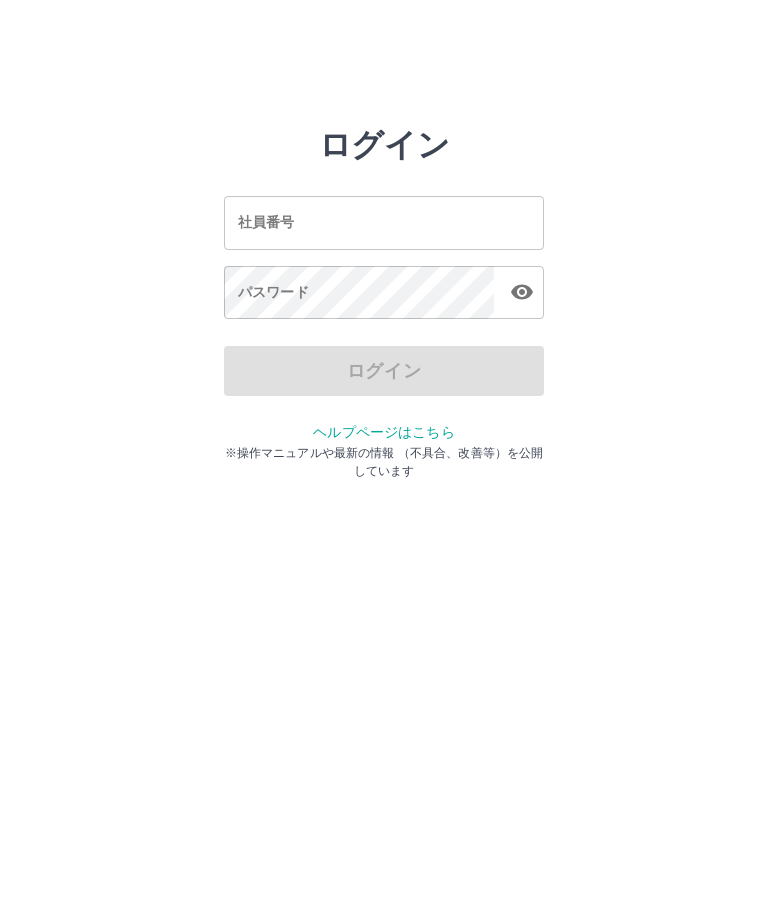 scroll, scrollTop: 0, scrollLeft: 0, axis: both 